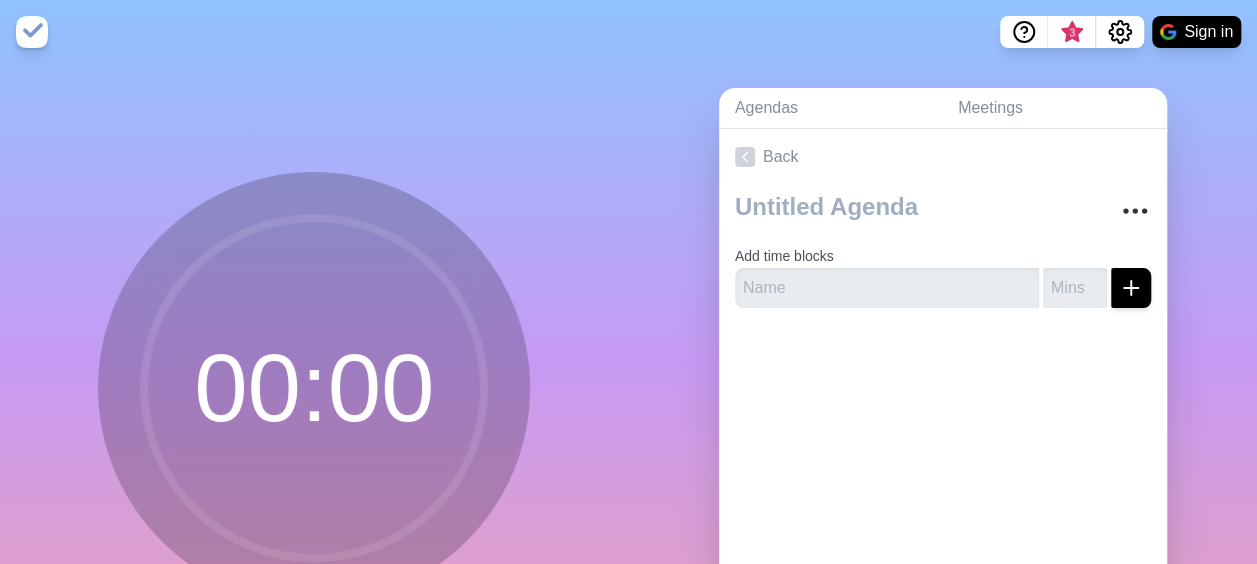 scroll, scrollTop: 0, scrollLeft: 0, axis: both 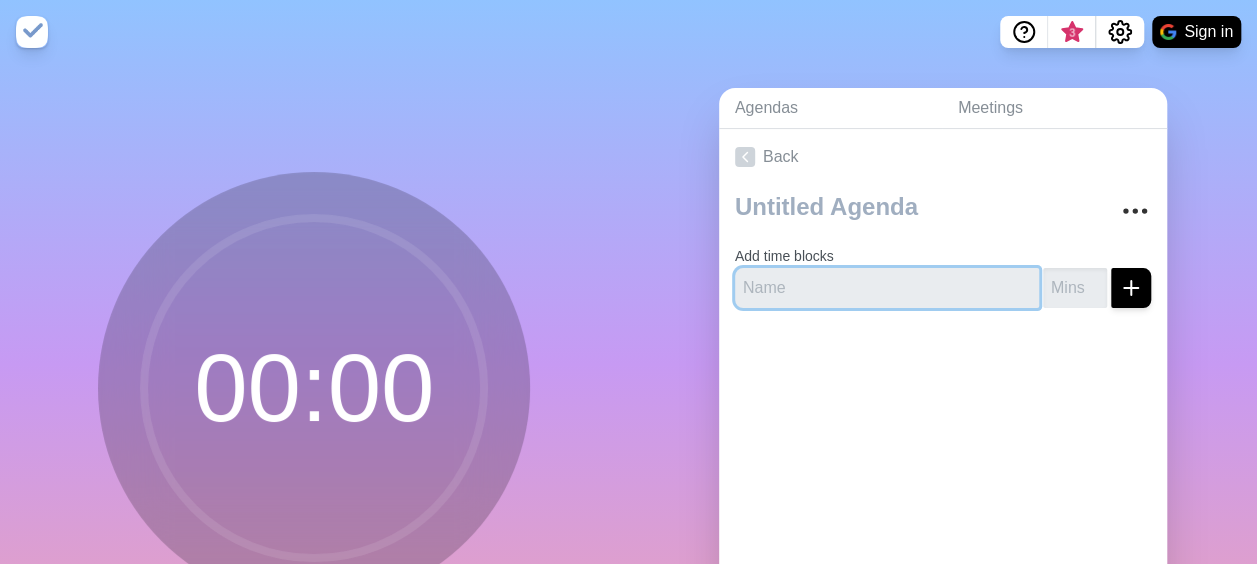 click at bounding box center [887, 288] 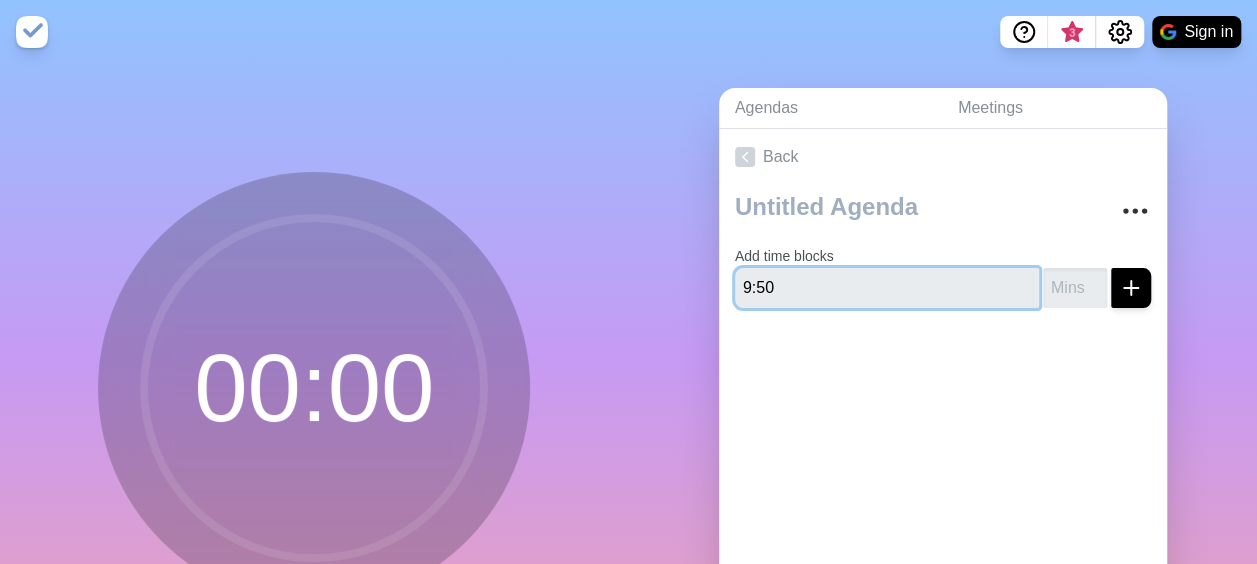 type on "9:50" 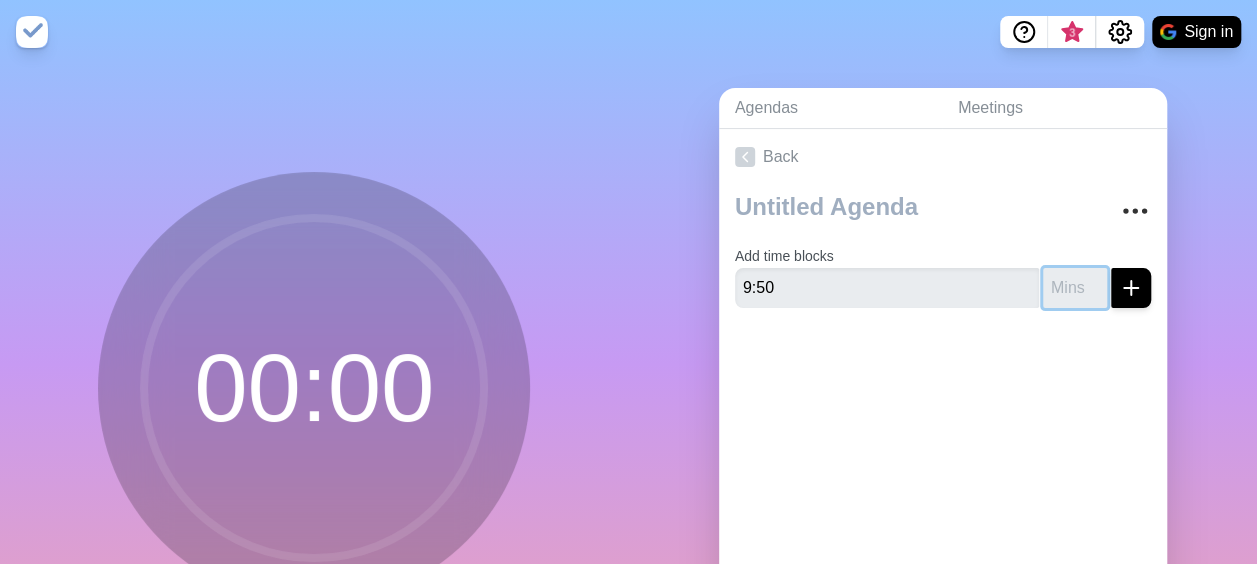 click at bounding box center [1075, 288] 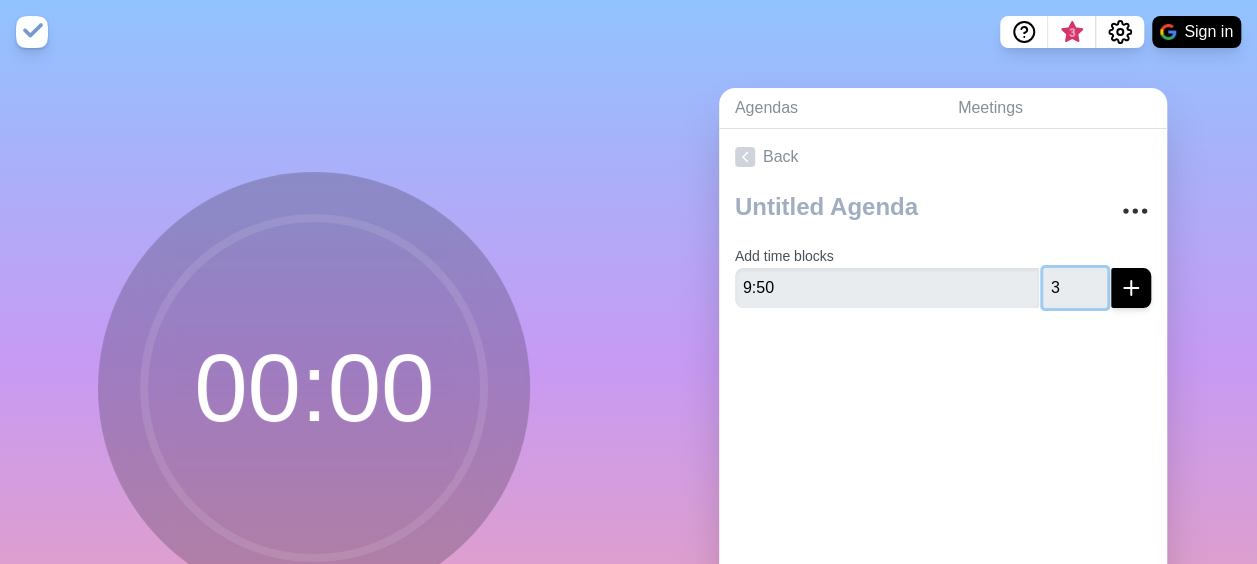 type on "30" 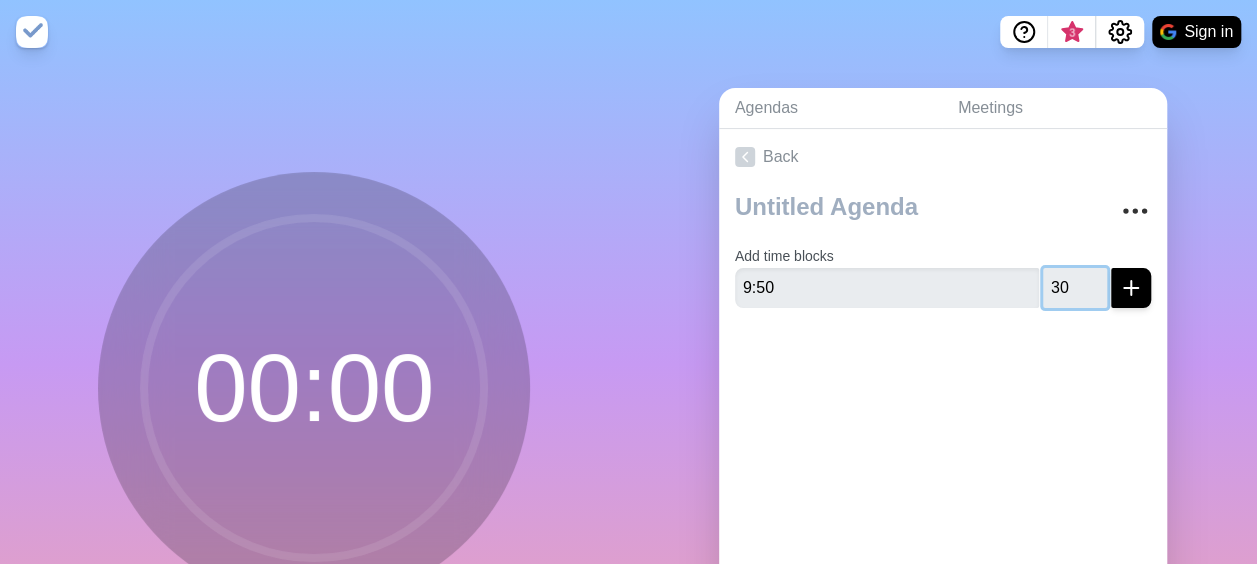 click at bounding box center [1131, 288] 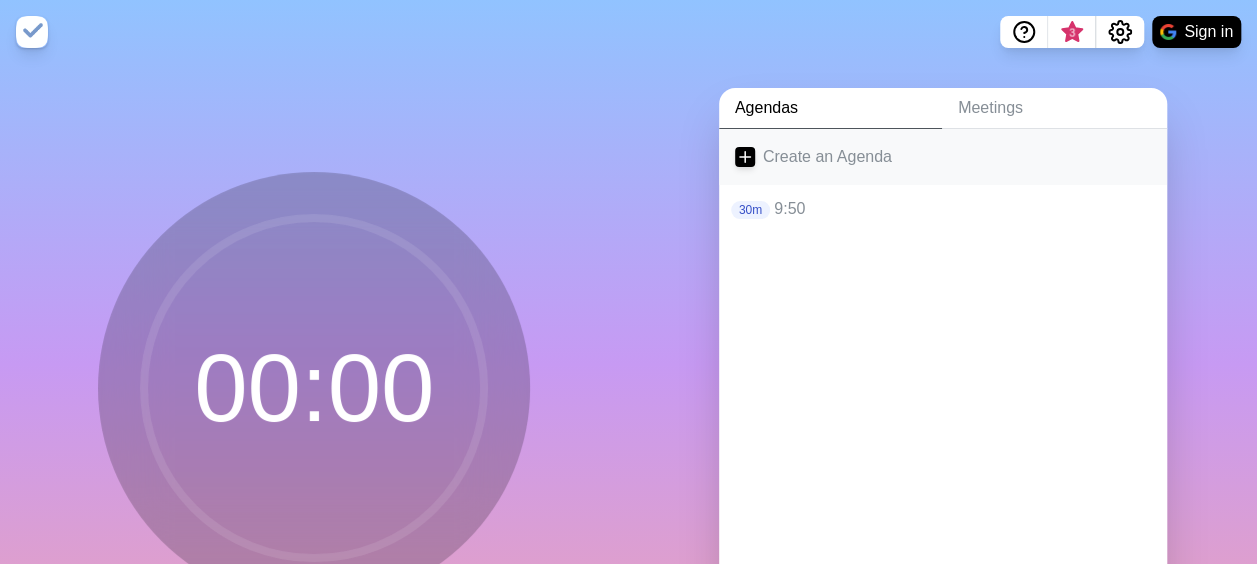 click on "Create an Agenda" at bounding box center (943, 157) 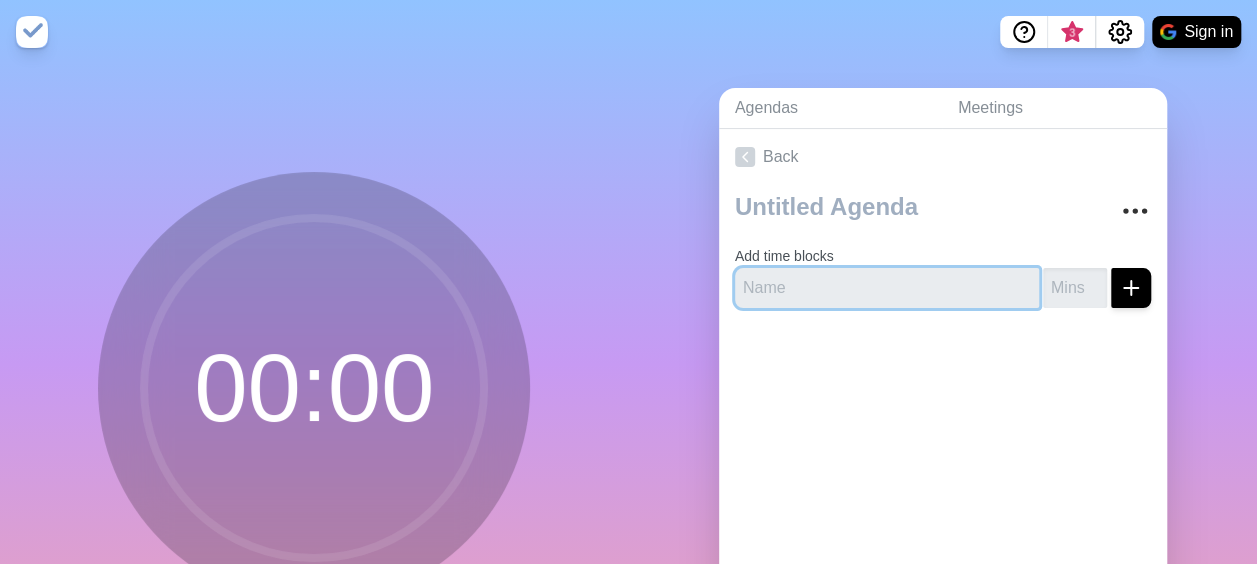 click at bounding box center [887, 288] 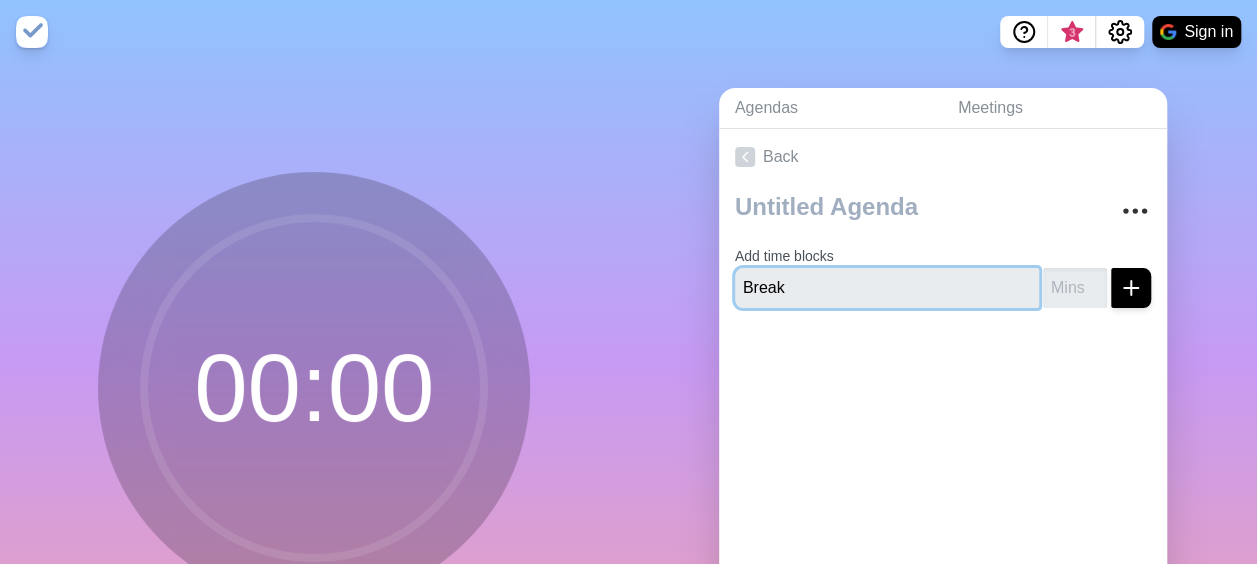type on "Break" 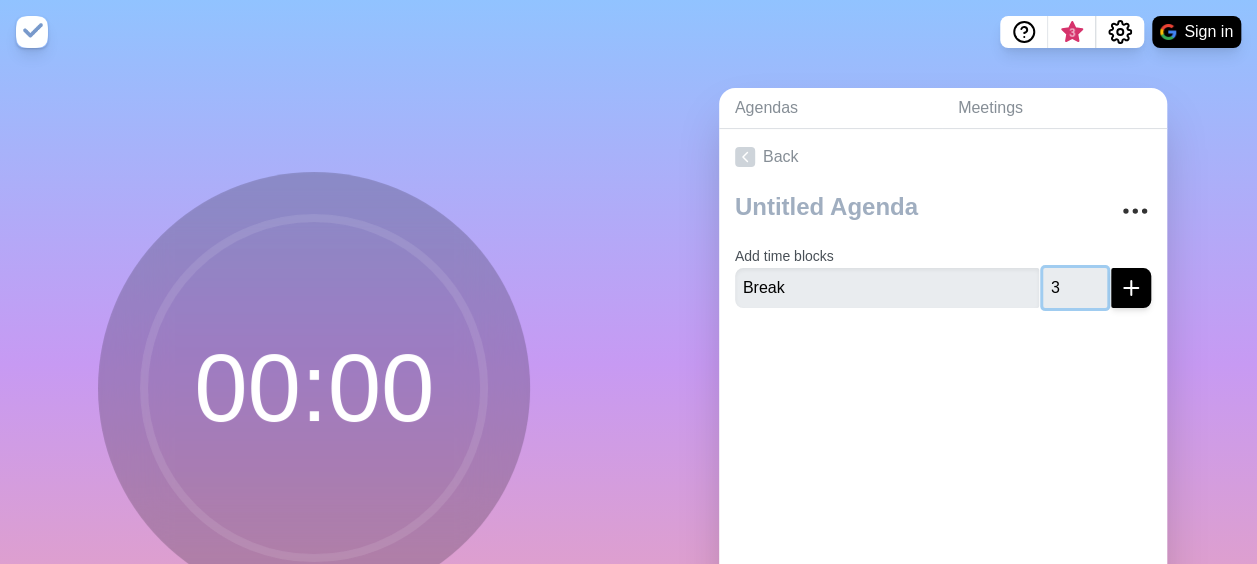 type on "30" 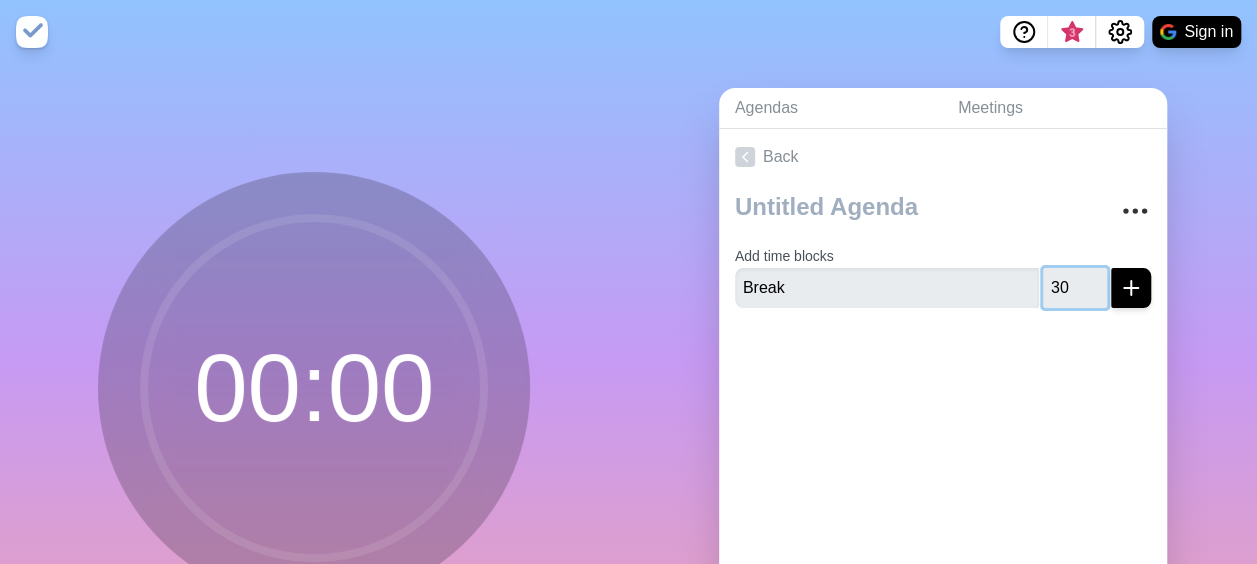 click at bounding box center (1131, 288) 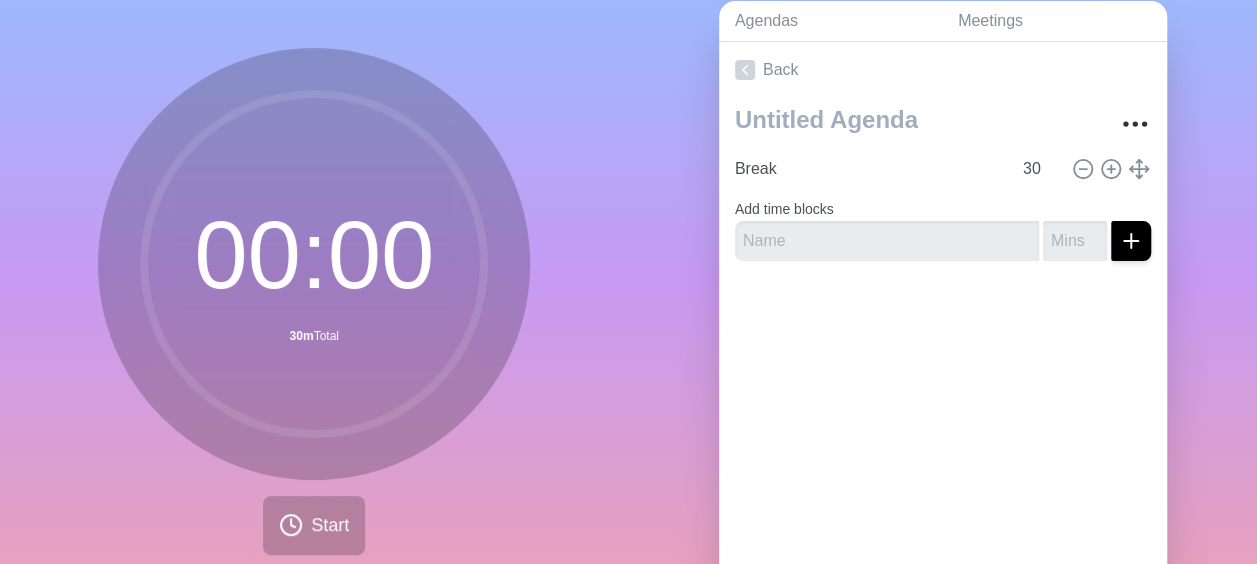 scroll, scrollTop: 0, scrollLeft: 0, axis: both 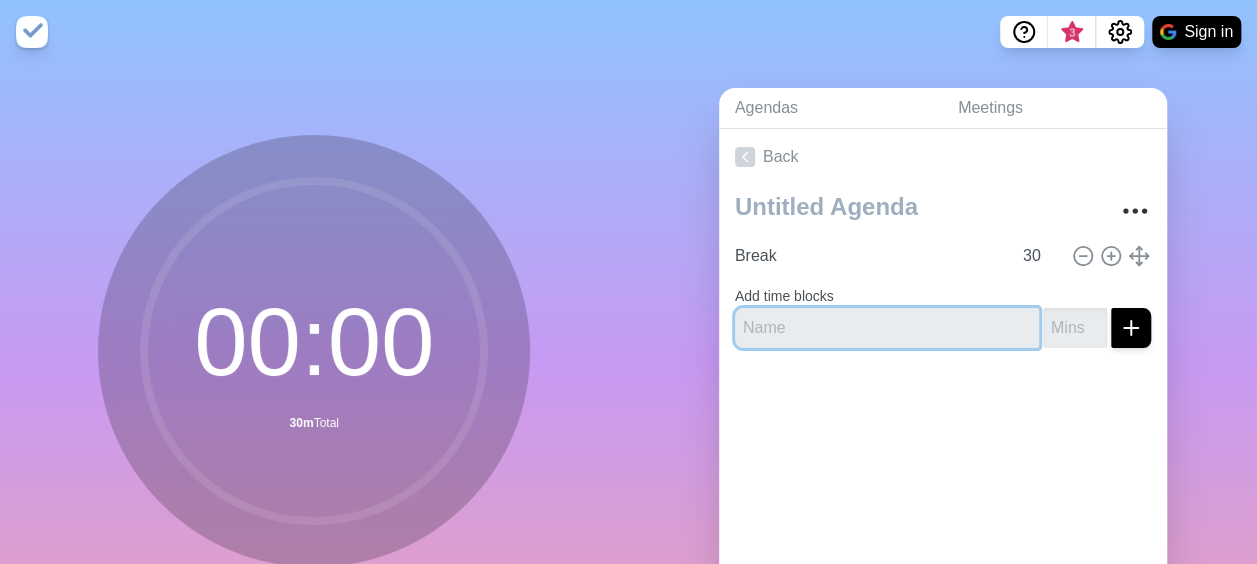 click at bounding box center (887, 328) 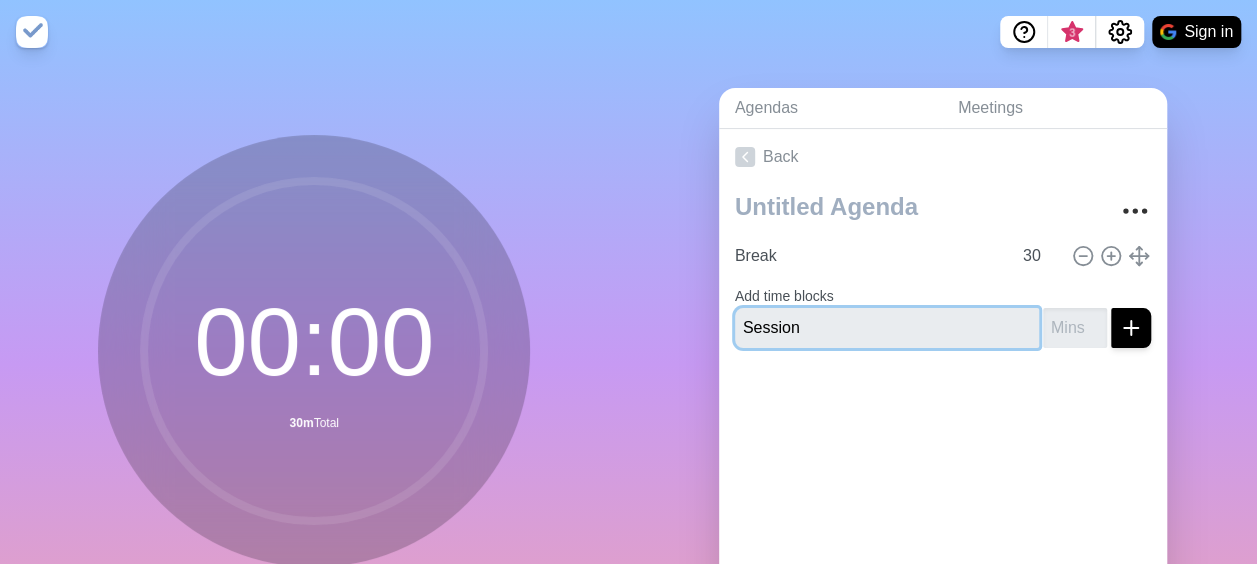 type on "Session" 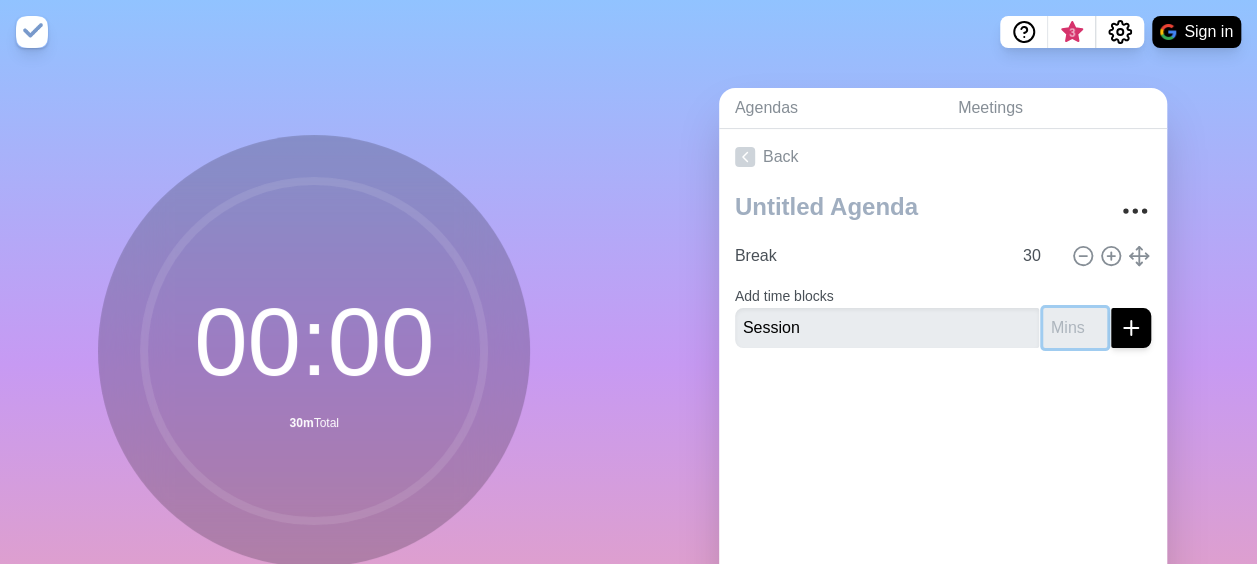 click at bounding box center (1075, 328) 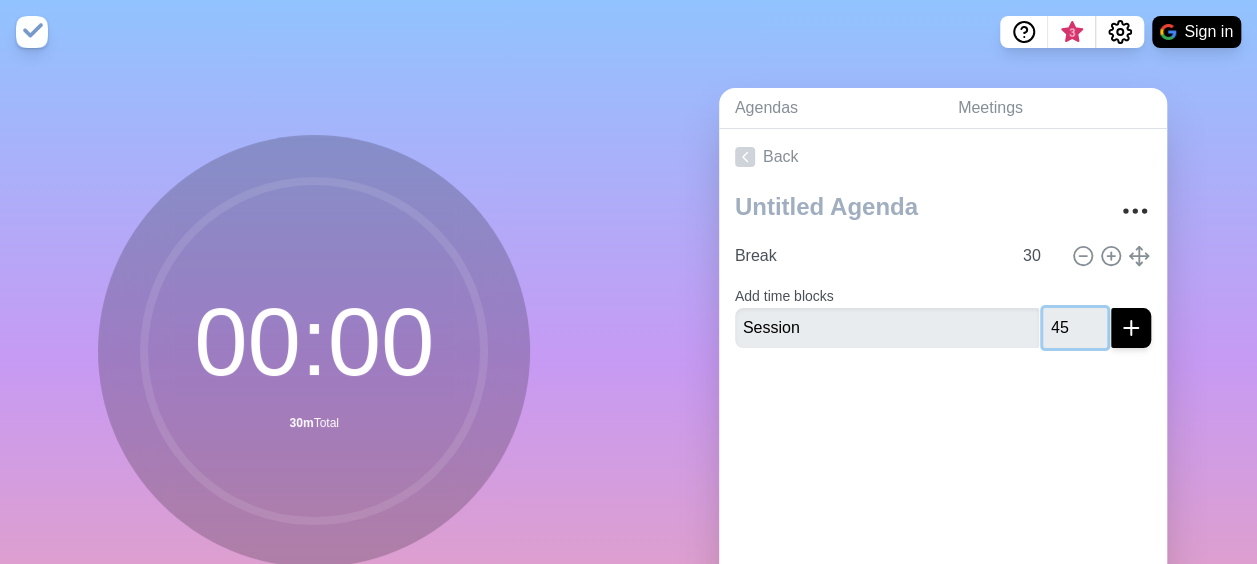type on "45" 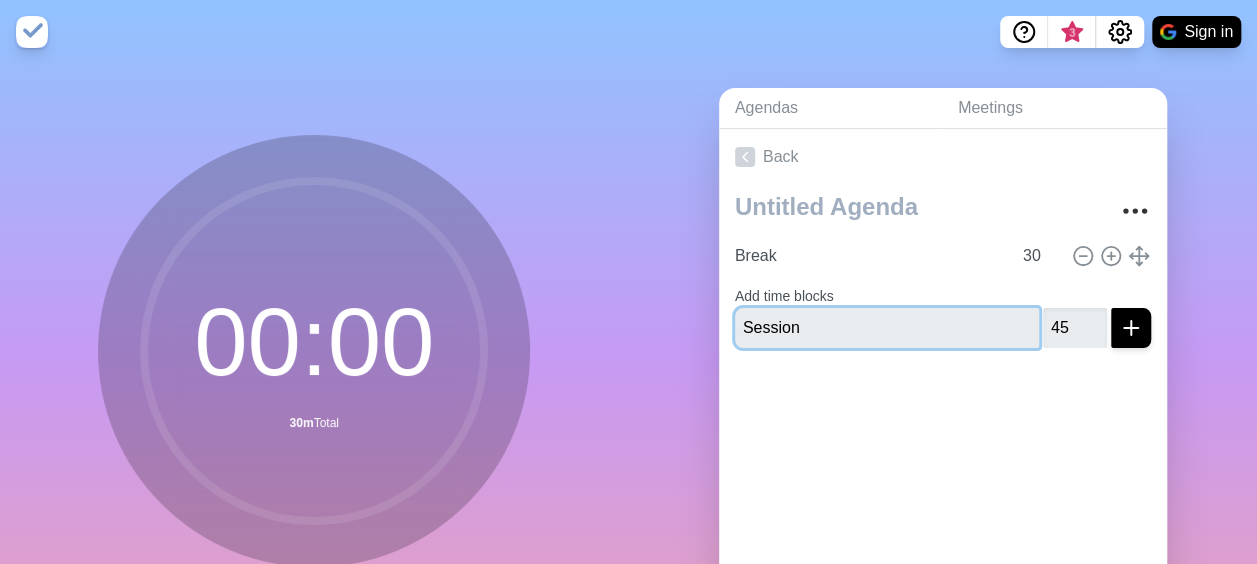type 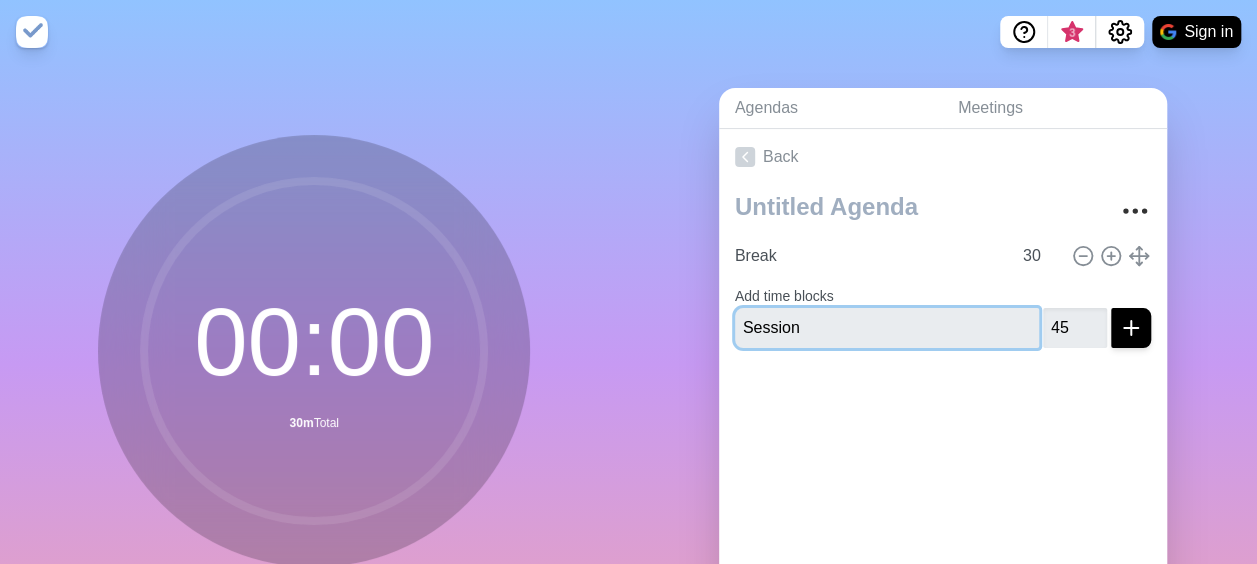 type 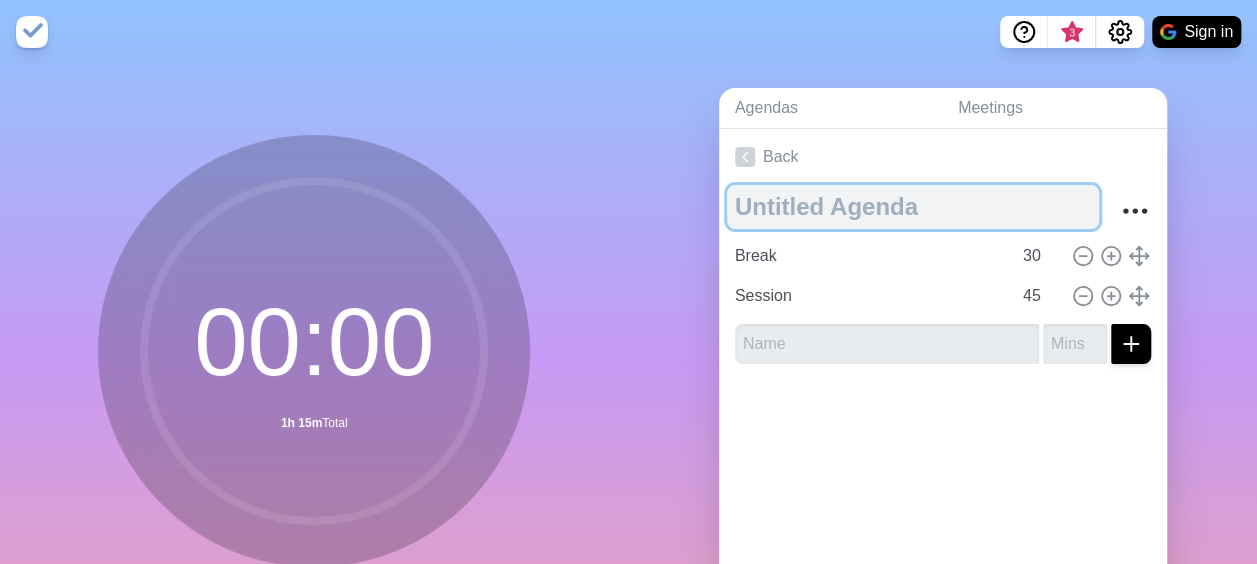 click at bounding box center (913, 207) 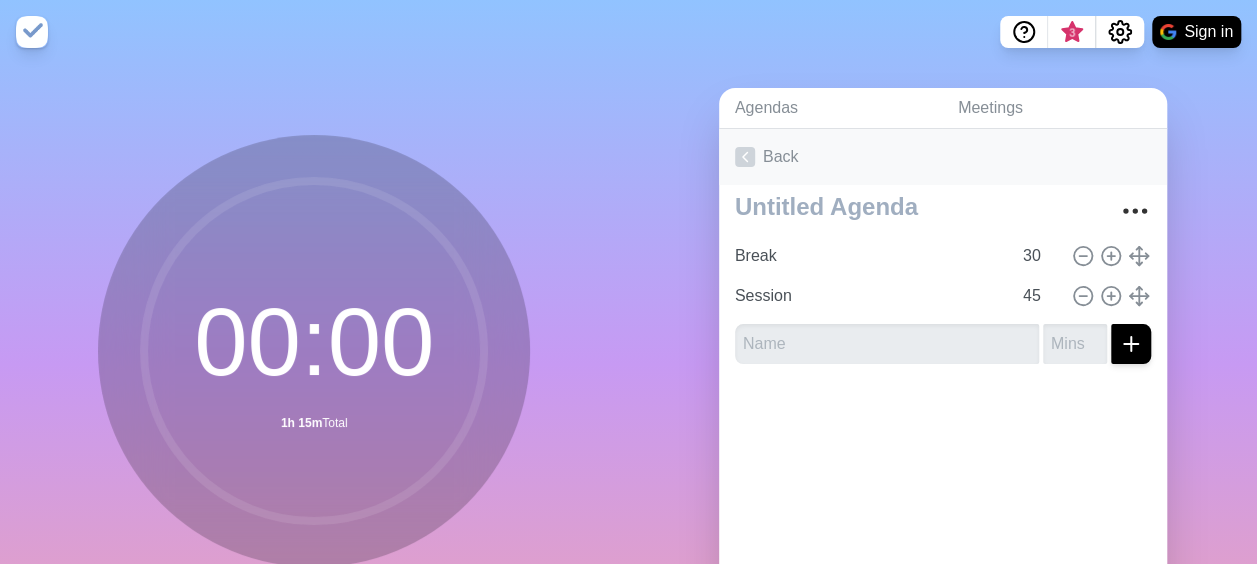 click on "Back" at bounding box center [943, 157] 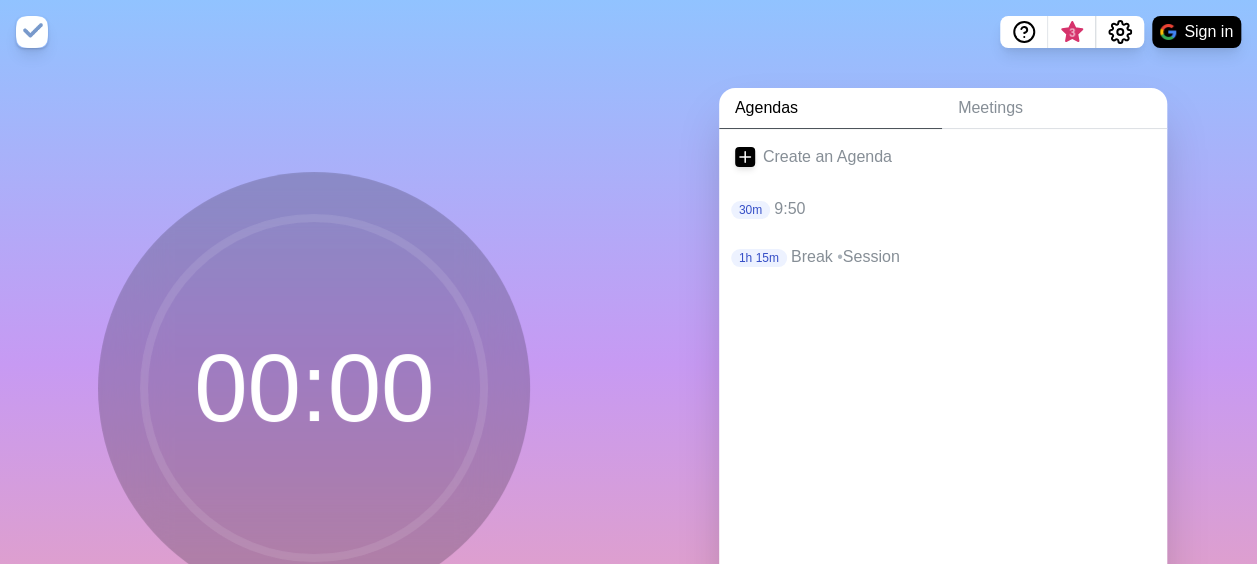 click on "Create an Agenda" at bounding box center (943, 157) 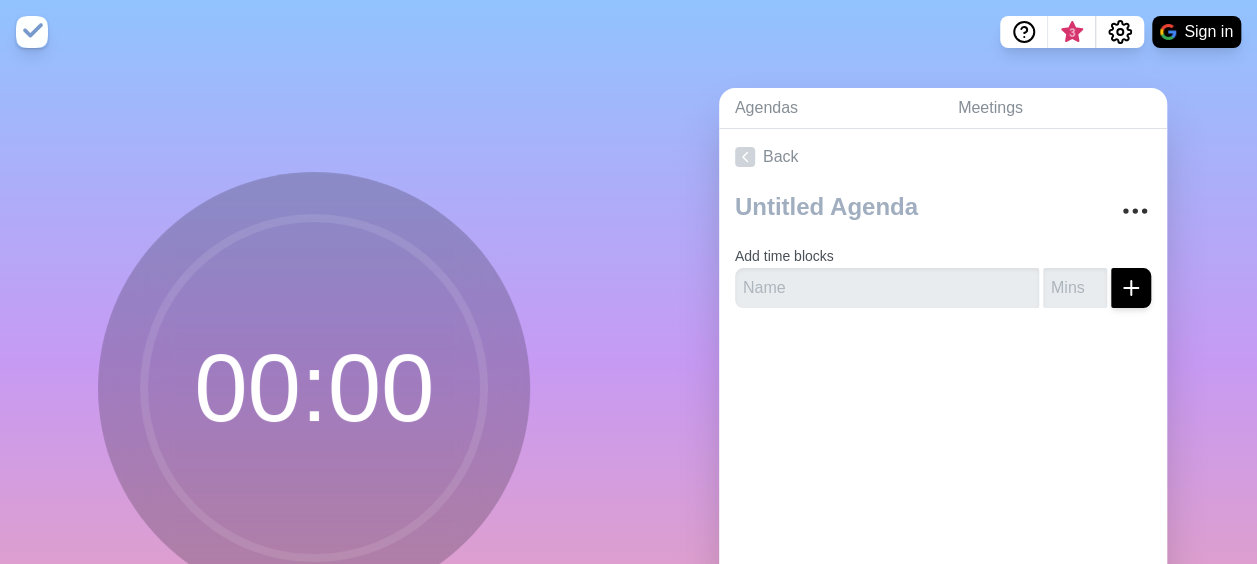 click on "Back" at bounding box center (943, 157) 